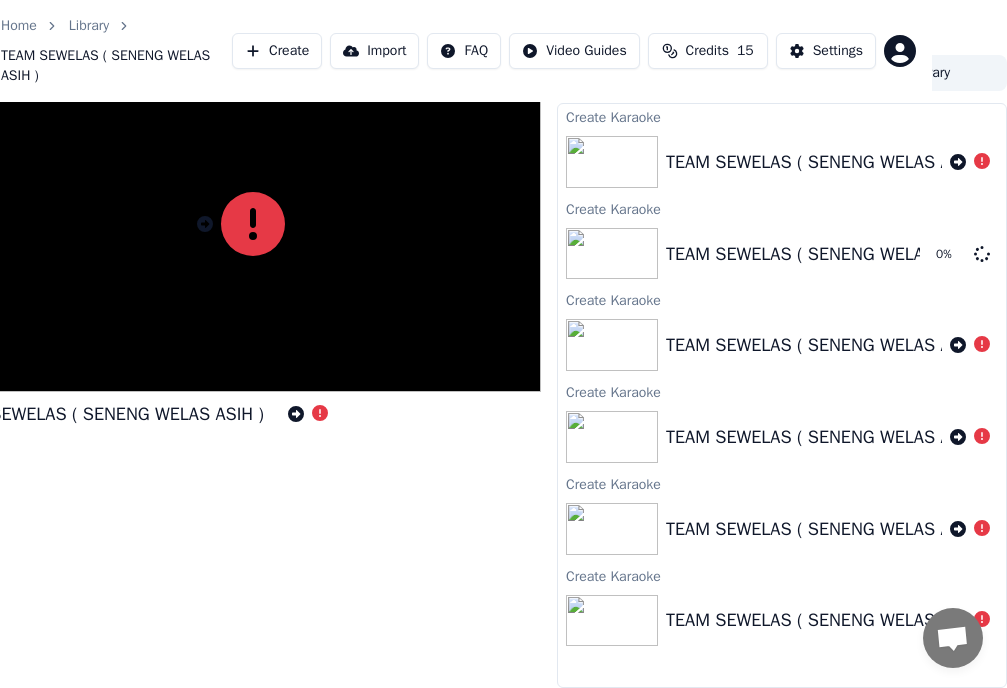 scroll, scrollTop: 0, scrollLeft: 75, axis: horizontal 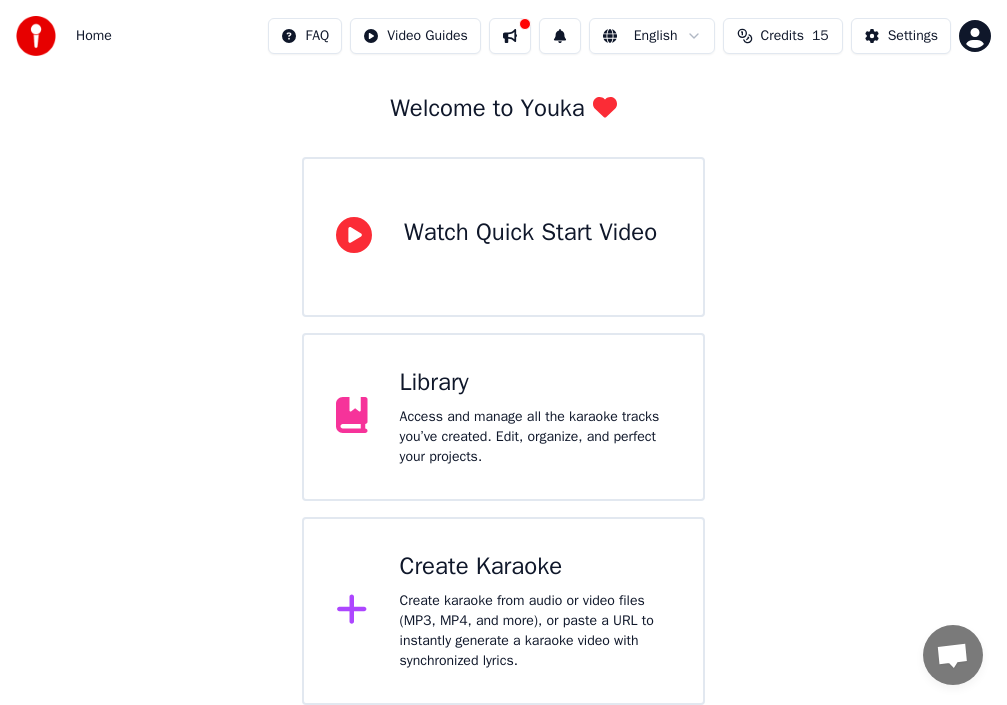 click 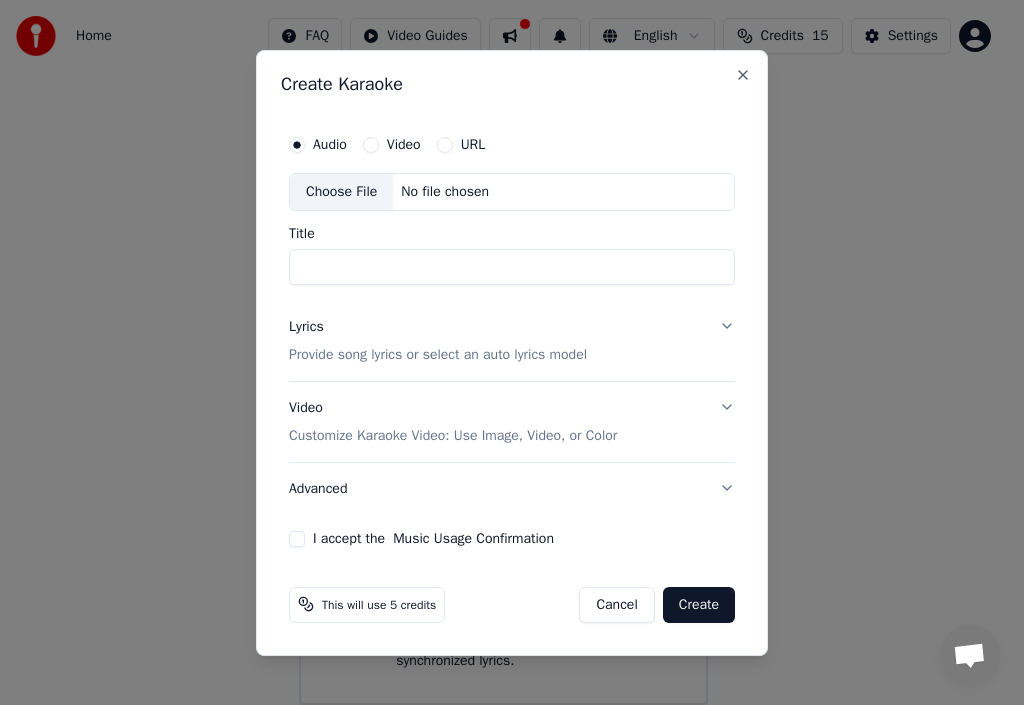 click on "Choose File" at bounding box center (341, 192) 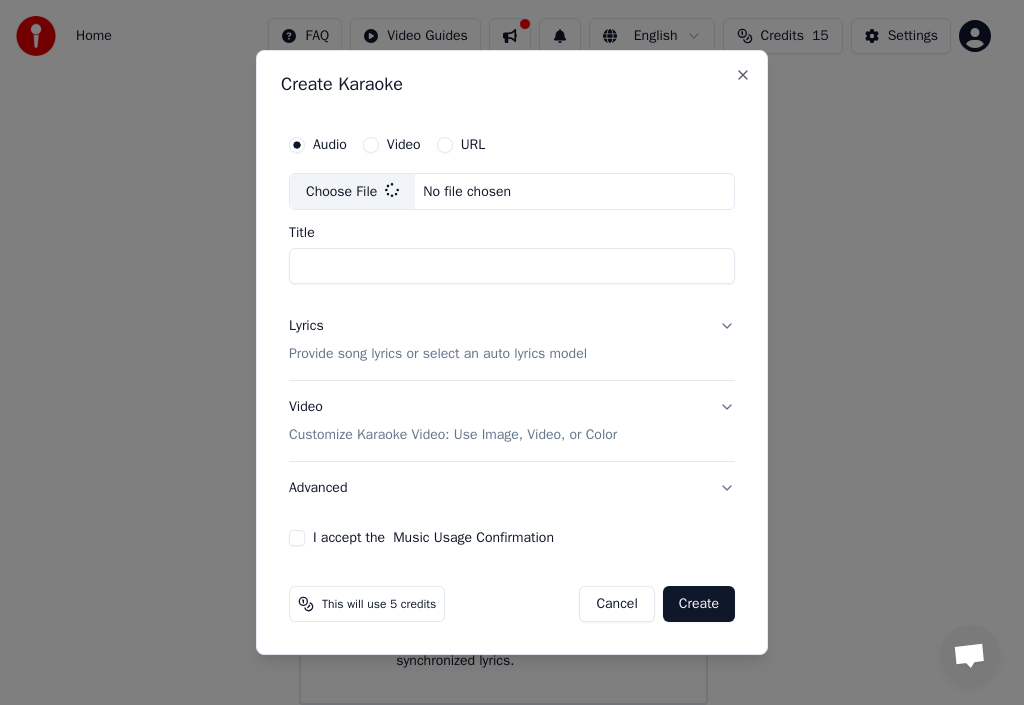 type on "**********" 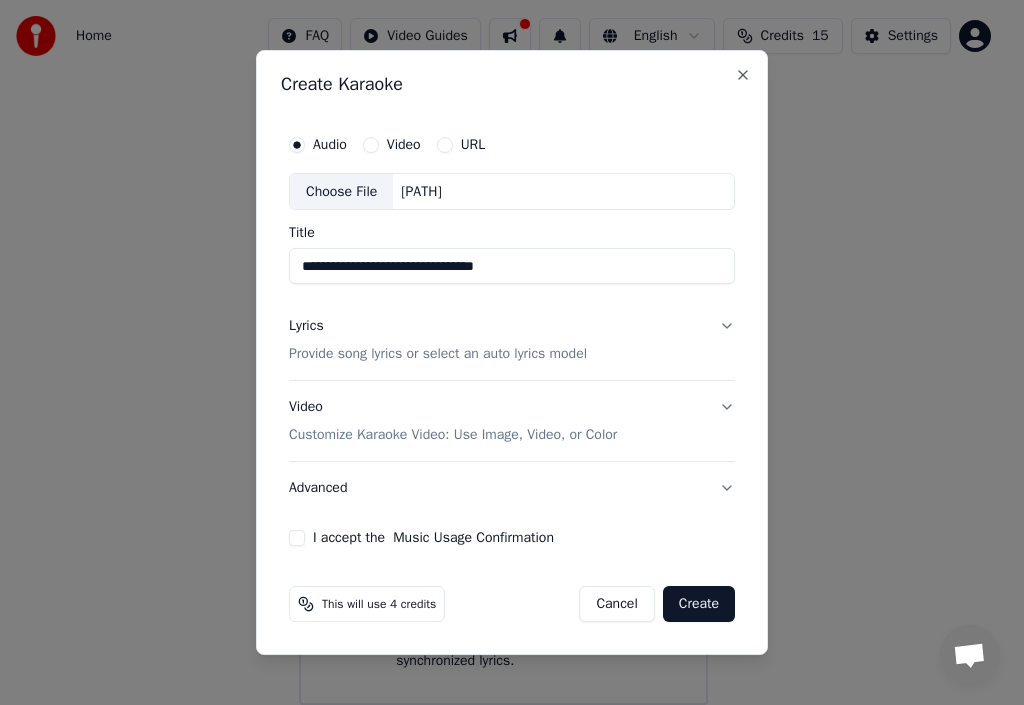 click on "Provide song lyrics or select an auto lyrics model" at bounding box center [438, 355] 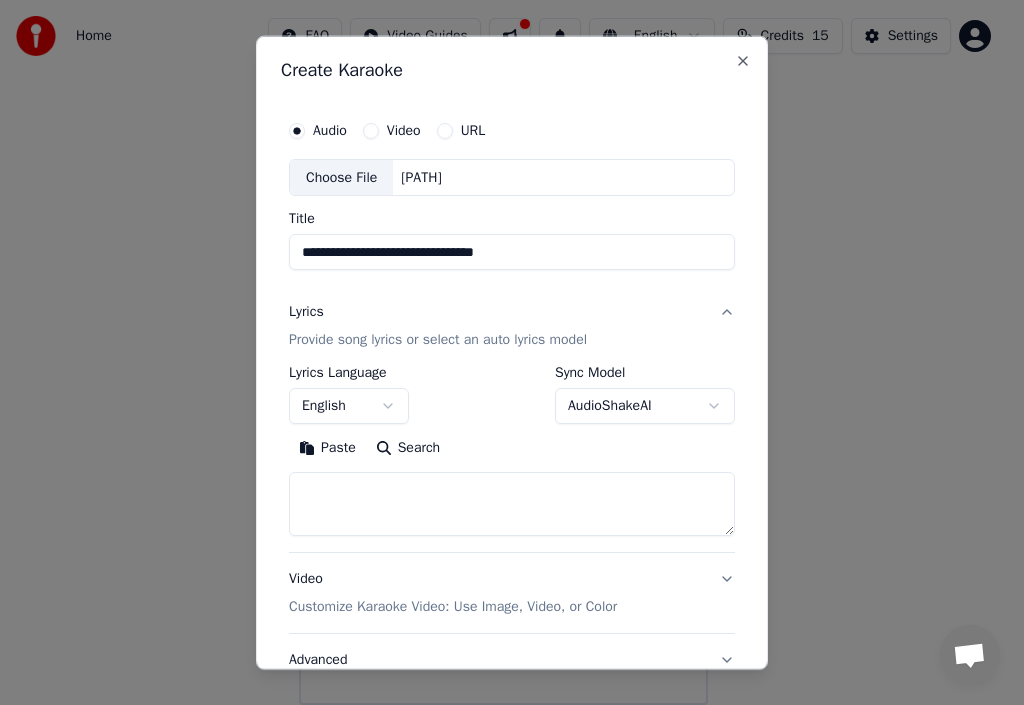 click on "Paste" at bounding box center (327, 448) 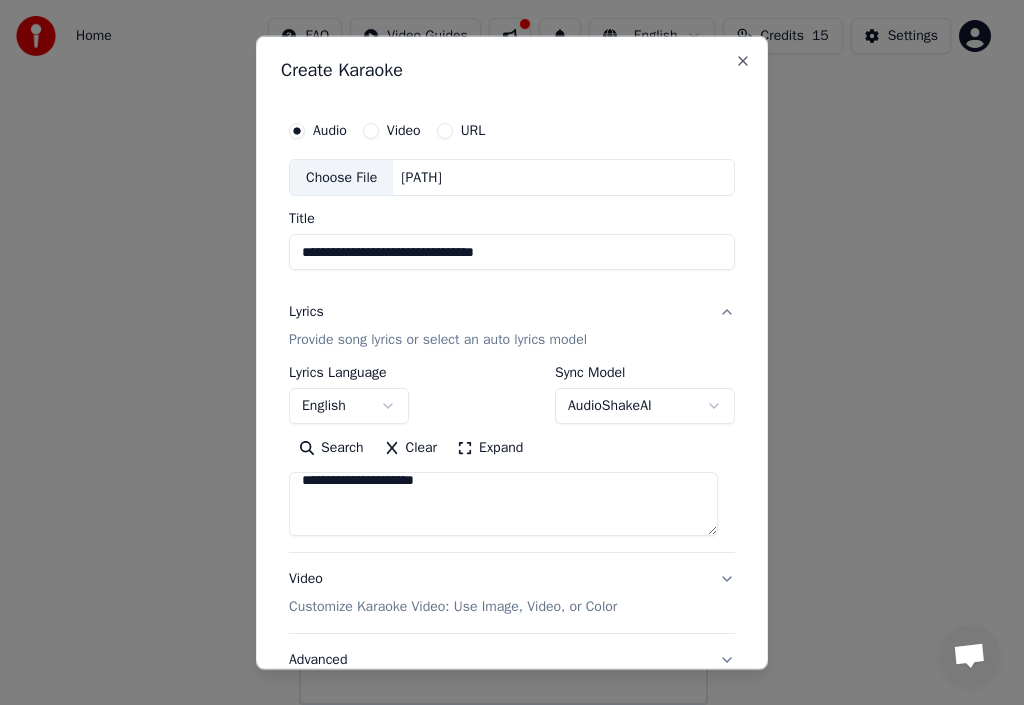 scroll, scrollTop: 600, scrollLeft: 0, axis: vertical 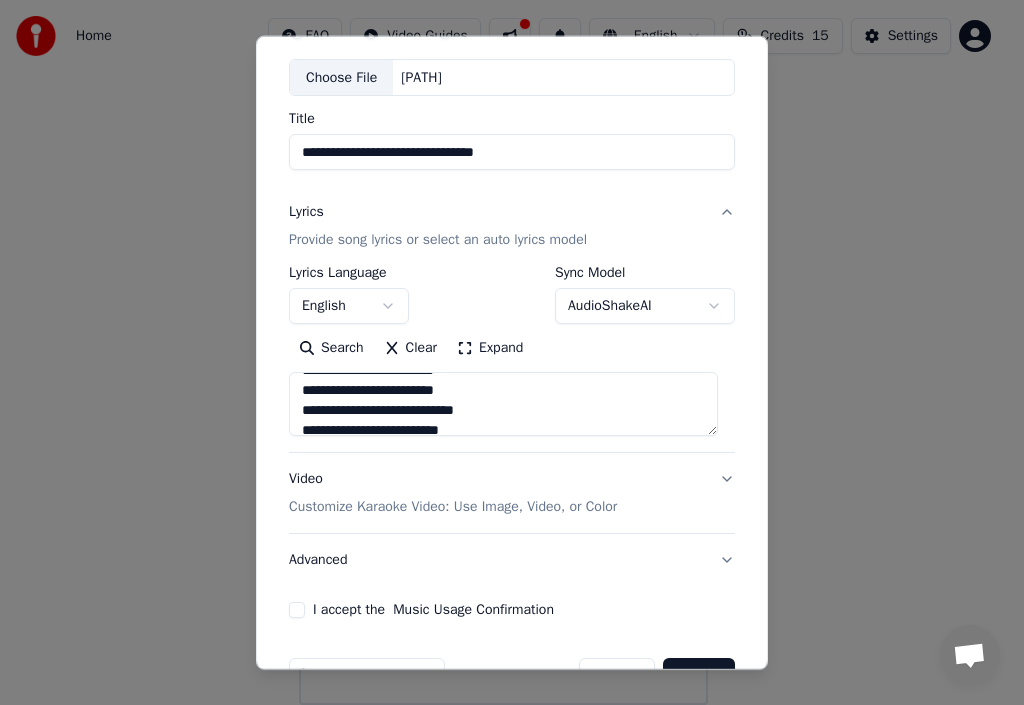 click on "Customize Karaoke Video: Use Image, Video, or Color" at bounding box center (453, 507) 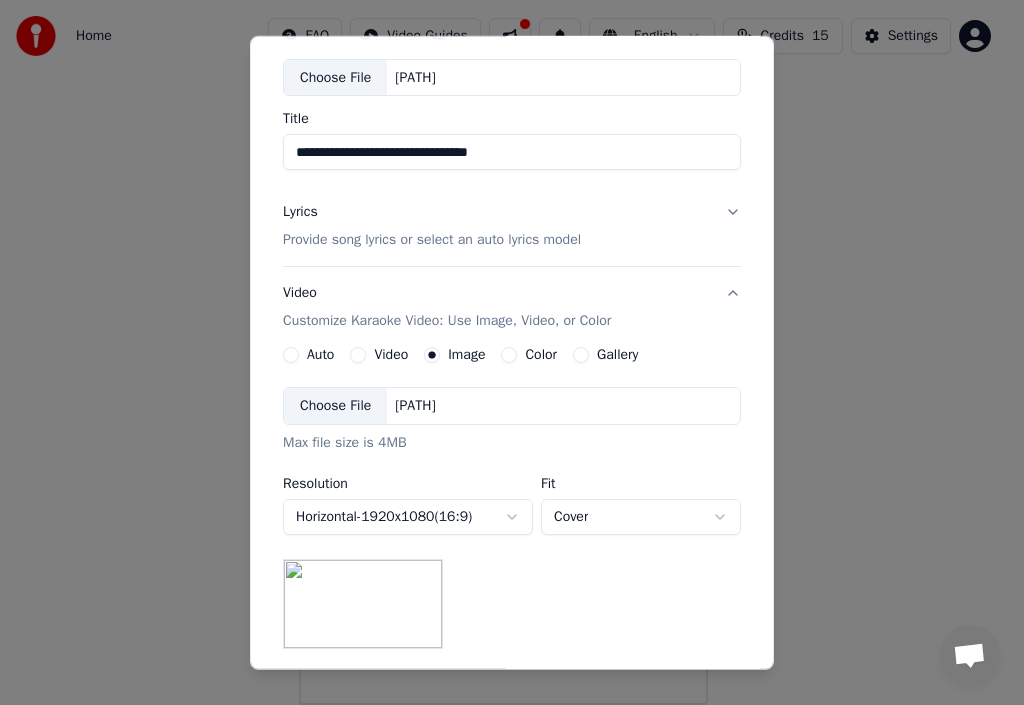 click on "Choose File" at bounding box center [335, 406] 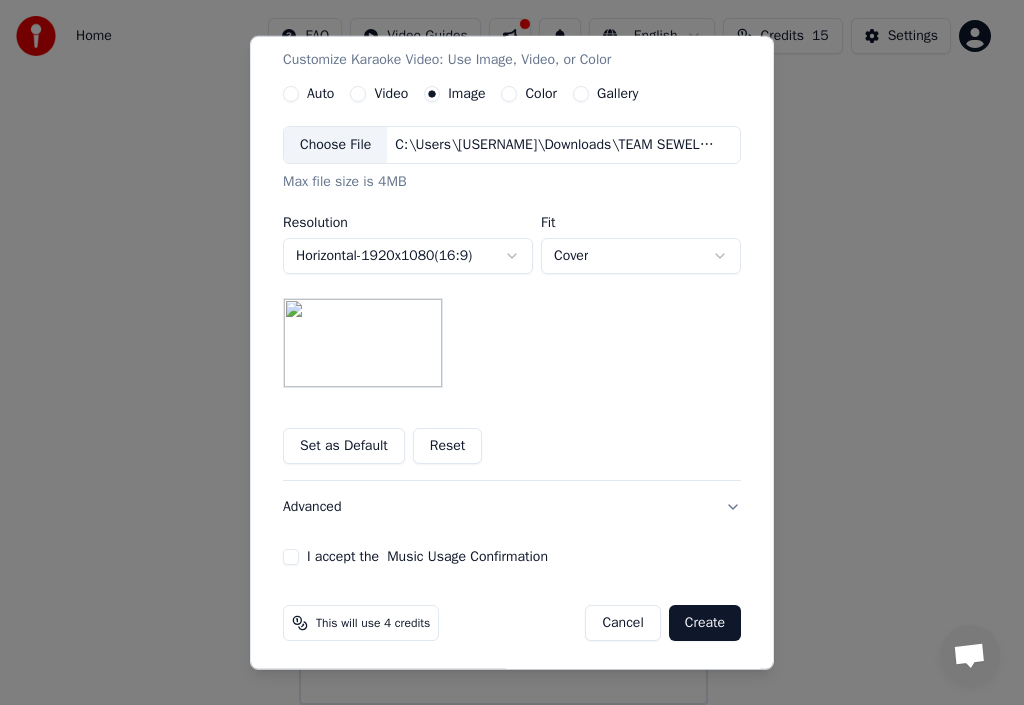 scroll, scrollTop: 365, scrollLeft: 0, axis: vertical 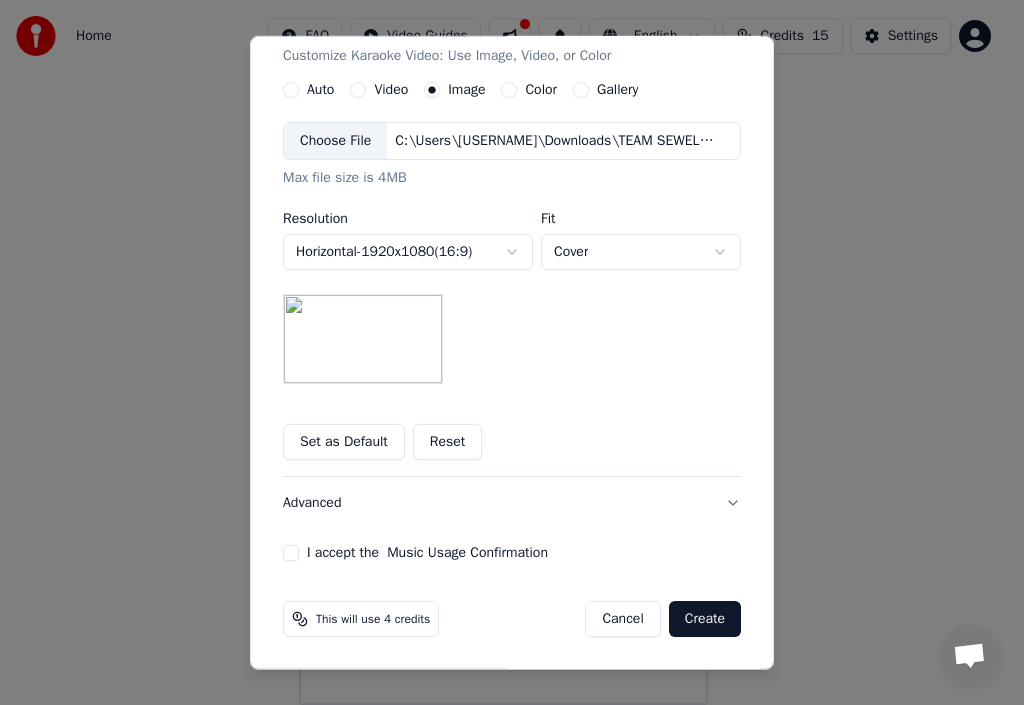 click on "I accept the   Music Usage Confirmation" at bounding box center [512, 553] 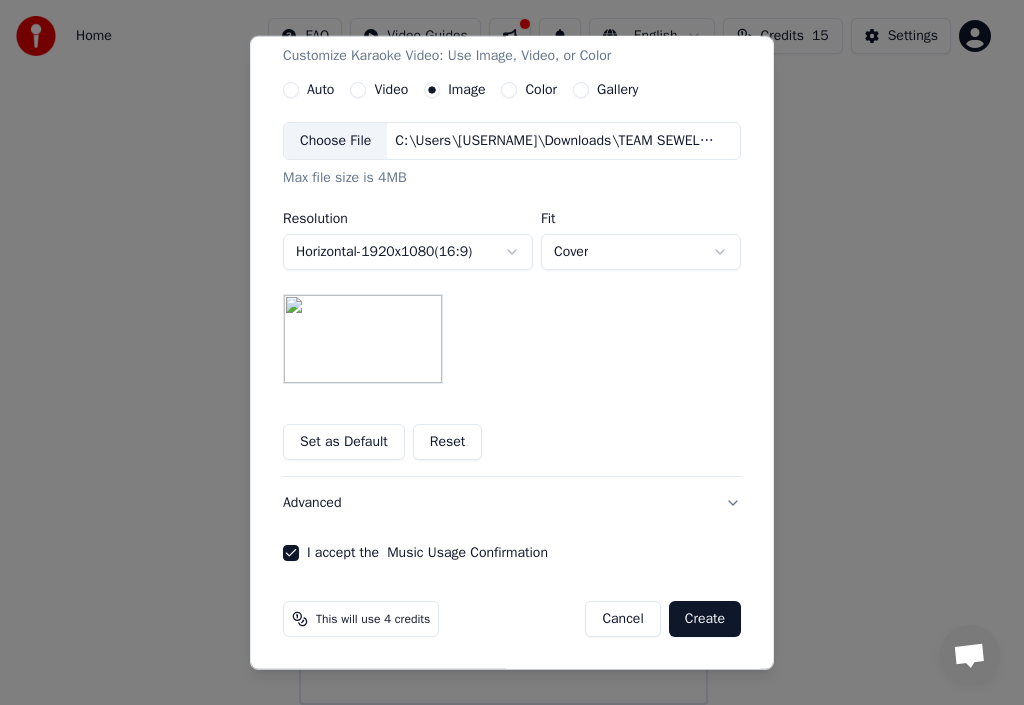 click on "Create" at bounding box center (705, 619) 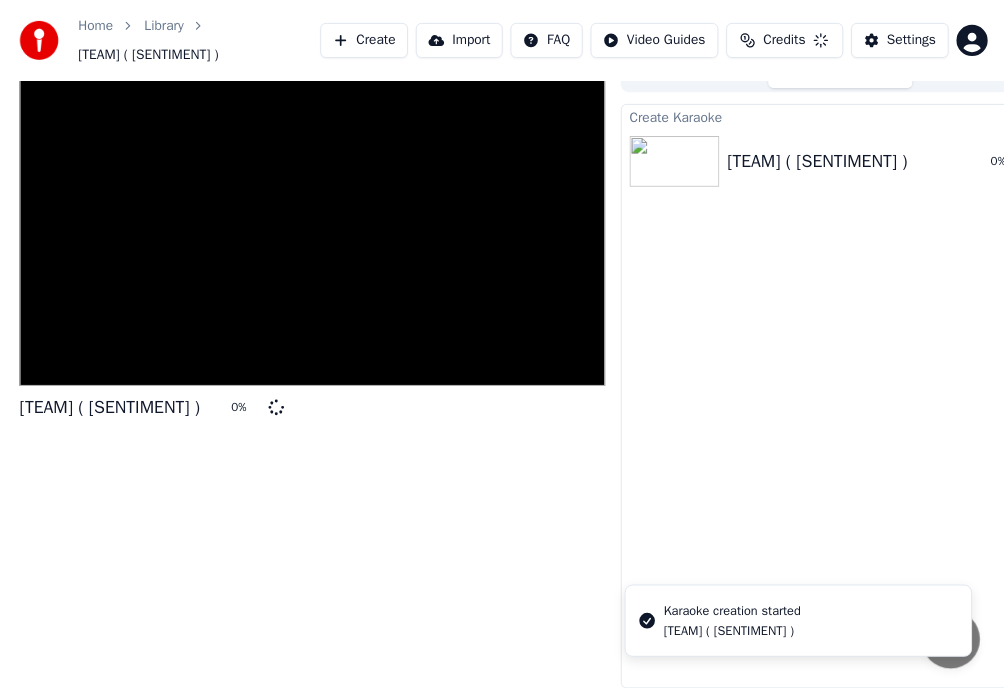 scroll, scrollTop: 44, scrollLeft: 0, axis: vertical 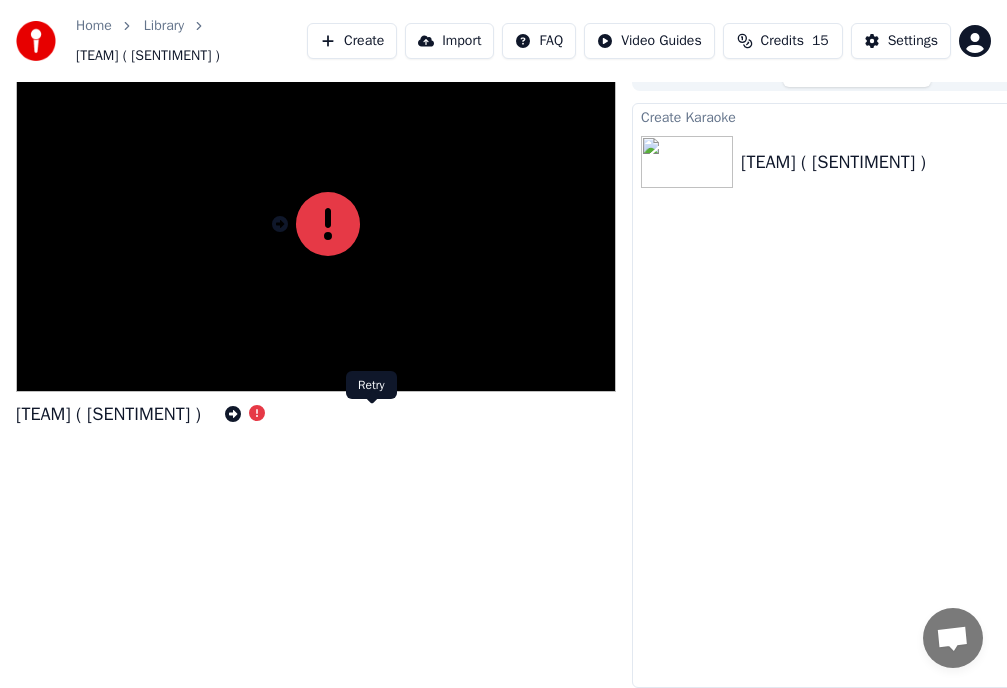 click 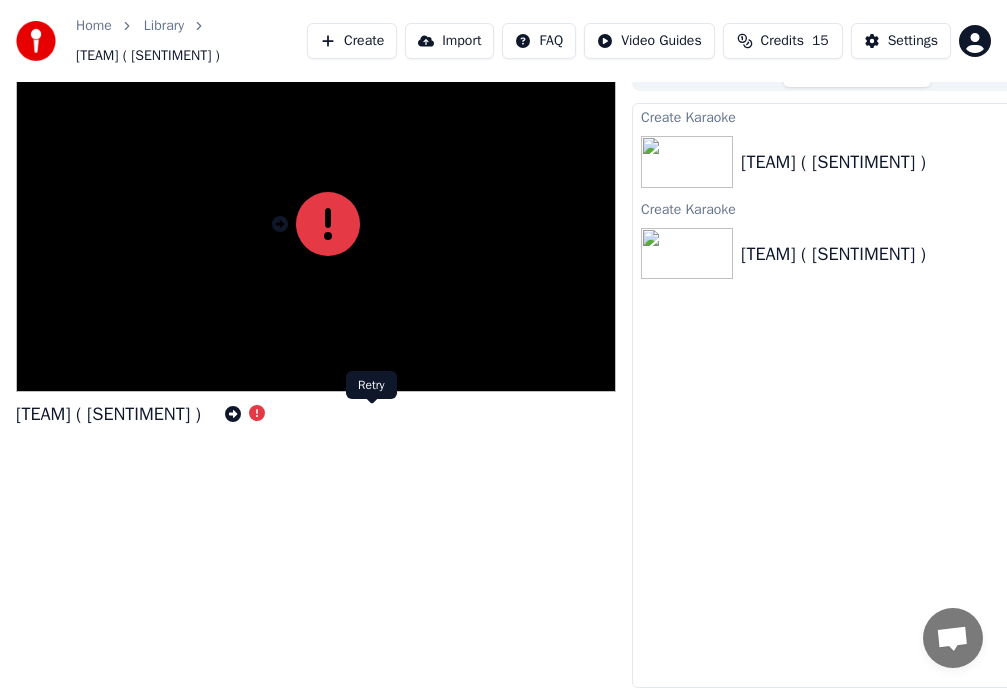 click 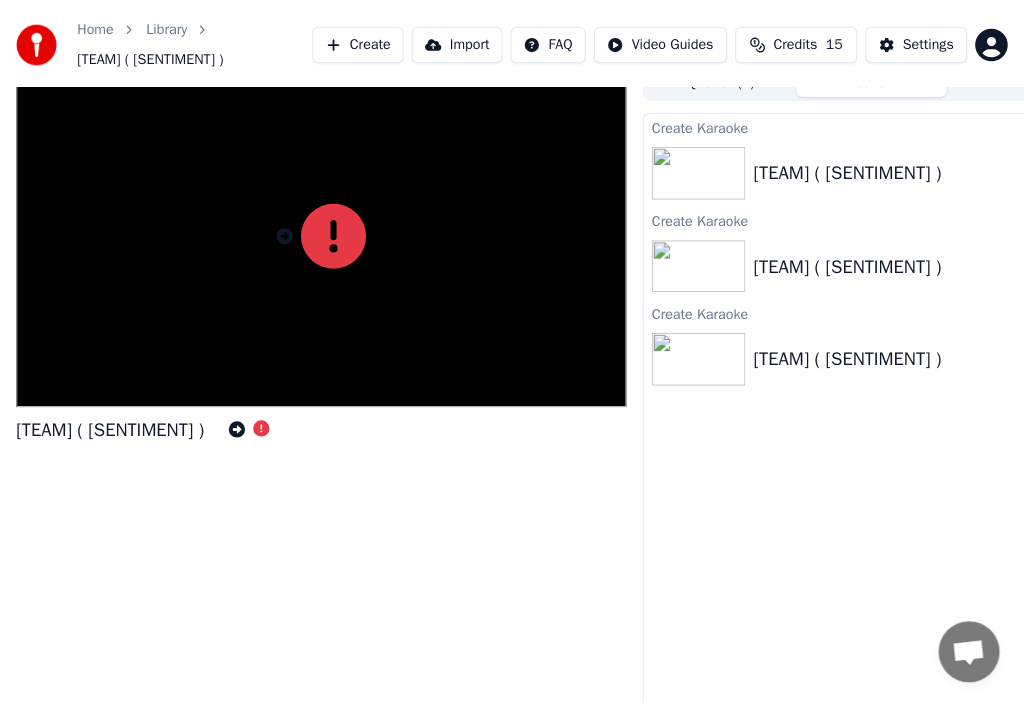 scroll, scrollTop: 0, scrollLeft: 0, axis: both 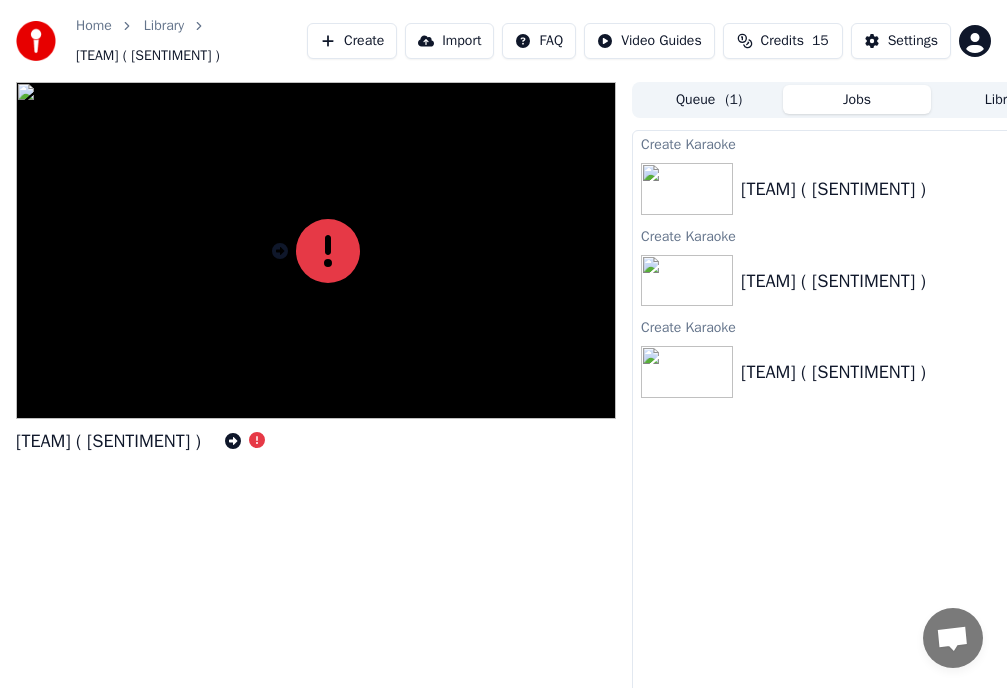 click on "Create" at bounding box center (352, 41) 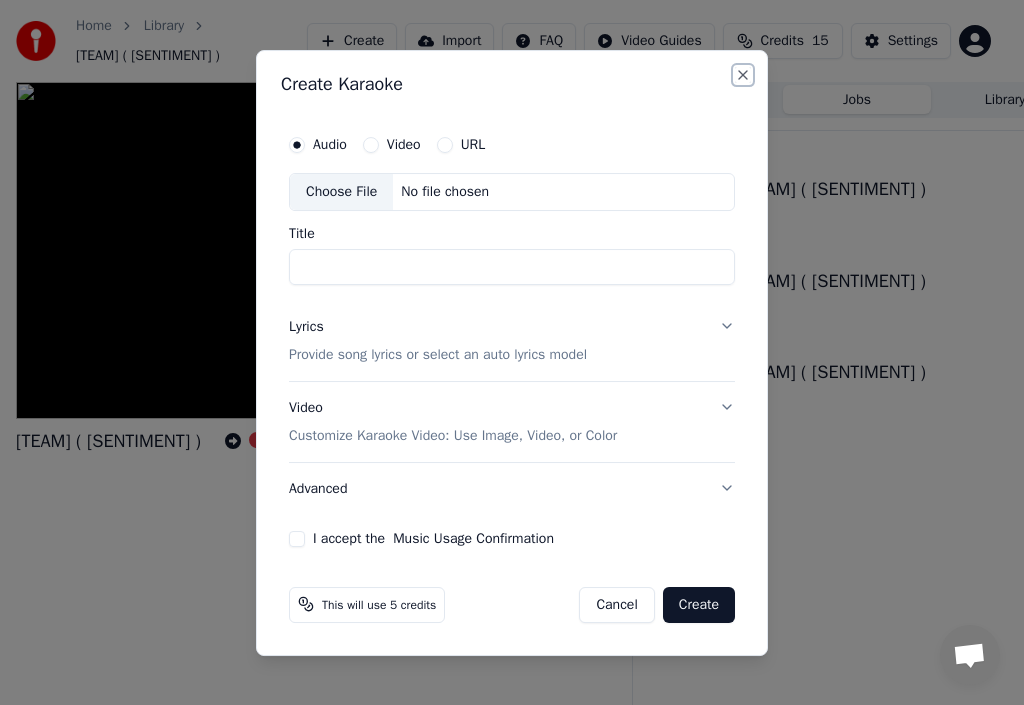 click on "Close" at bounding box center (743, 75) 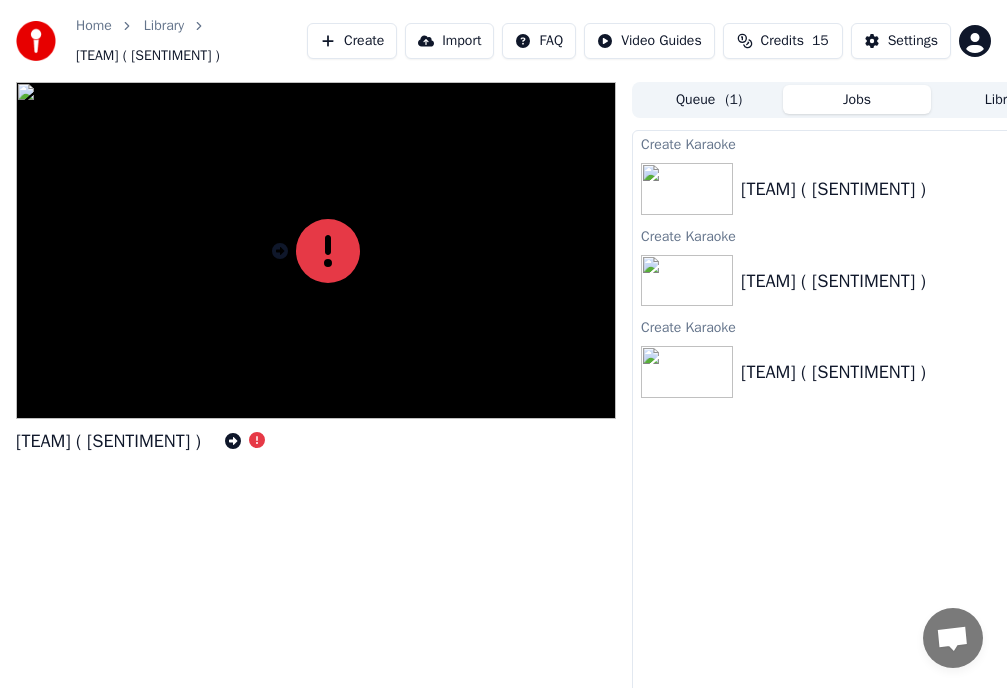click on "Import" at bounding box center [449, 41] 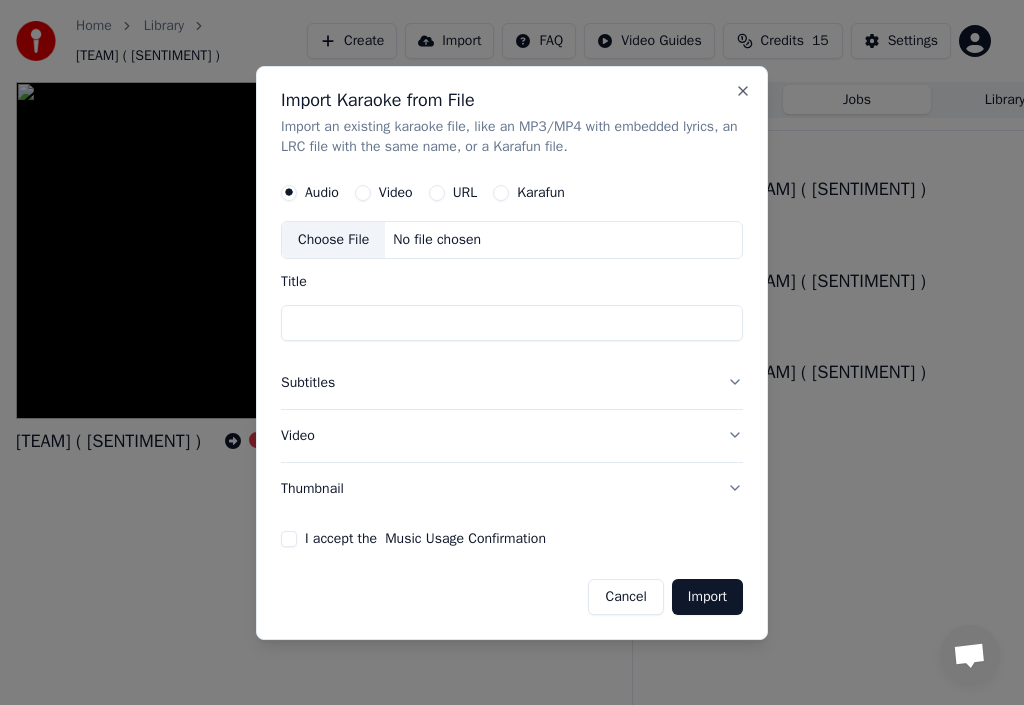 click on "Choose File" at bounding box center (333, 240) 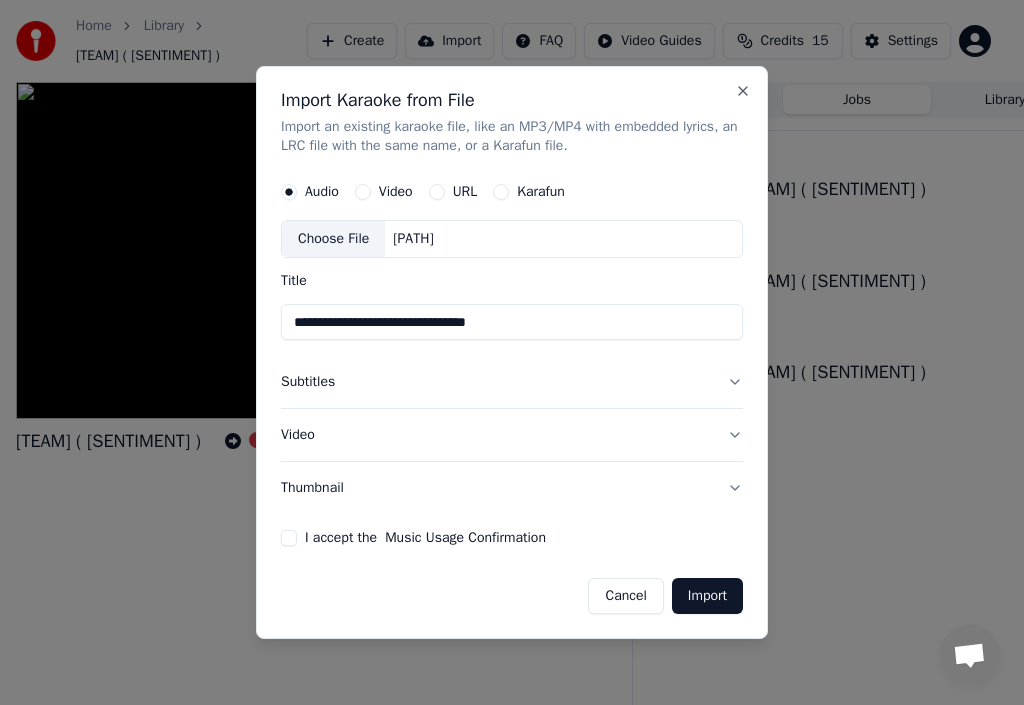 type on "**********" 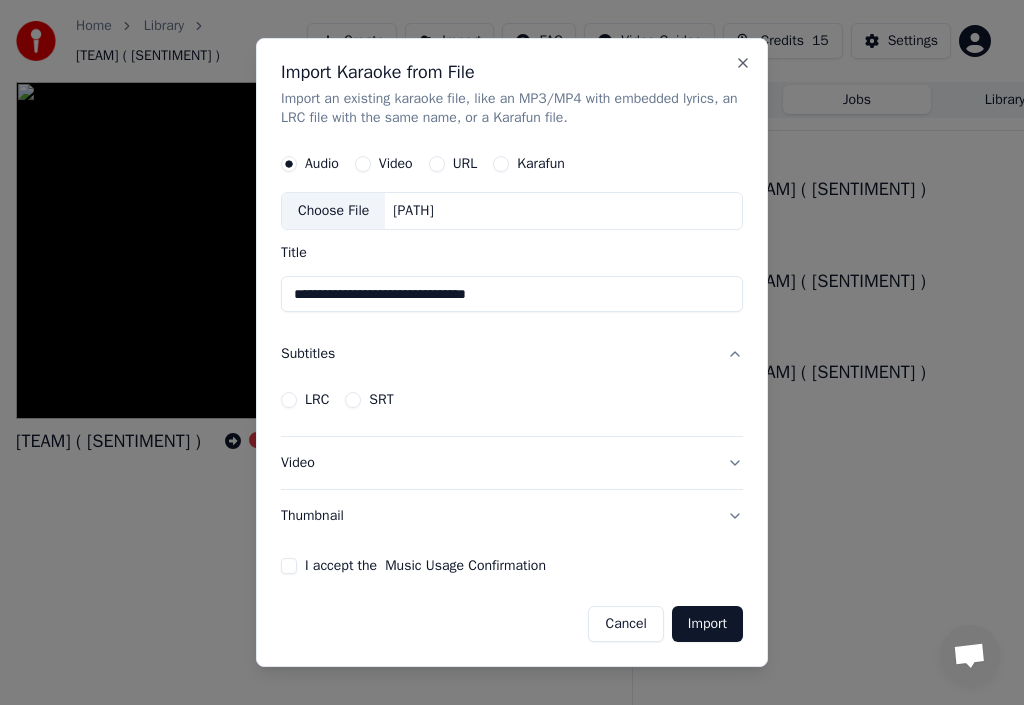 click on "SRT" at bounding box center (381, 400) 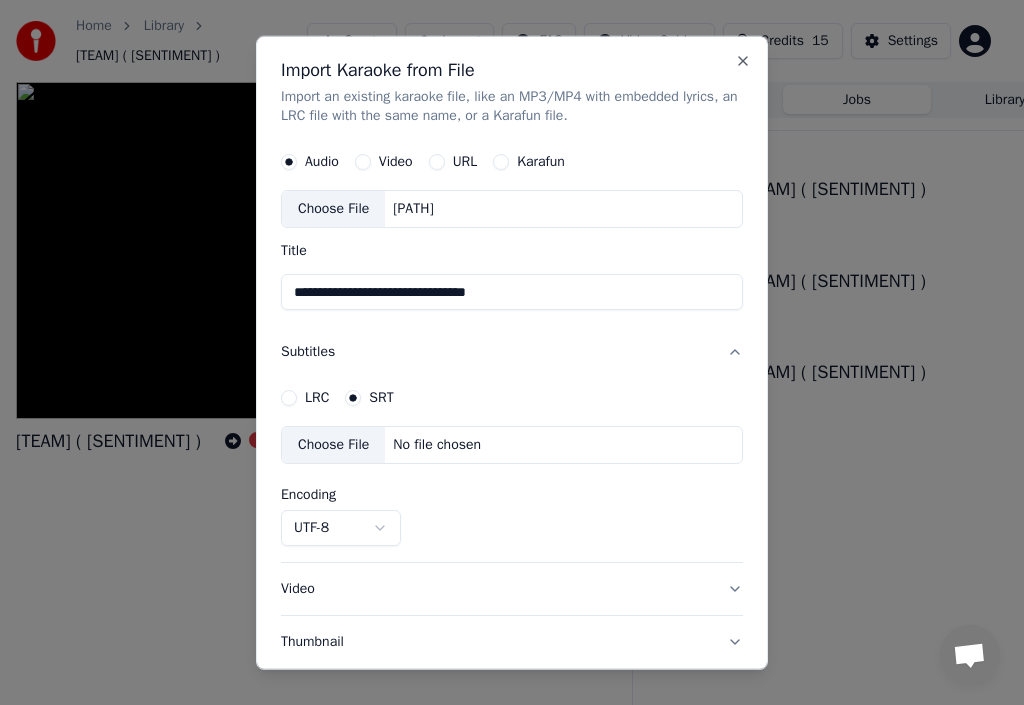 click on "Choose File" at bounding box center (333, 445) 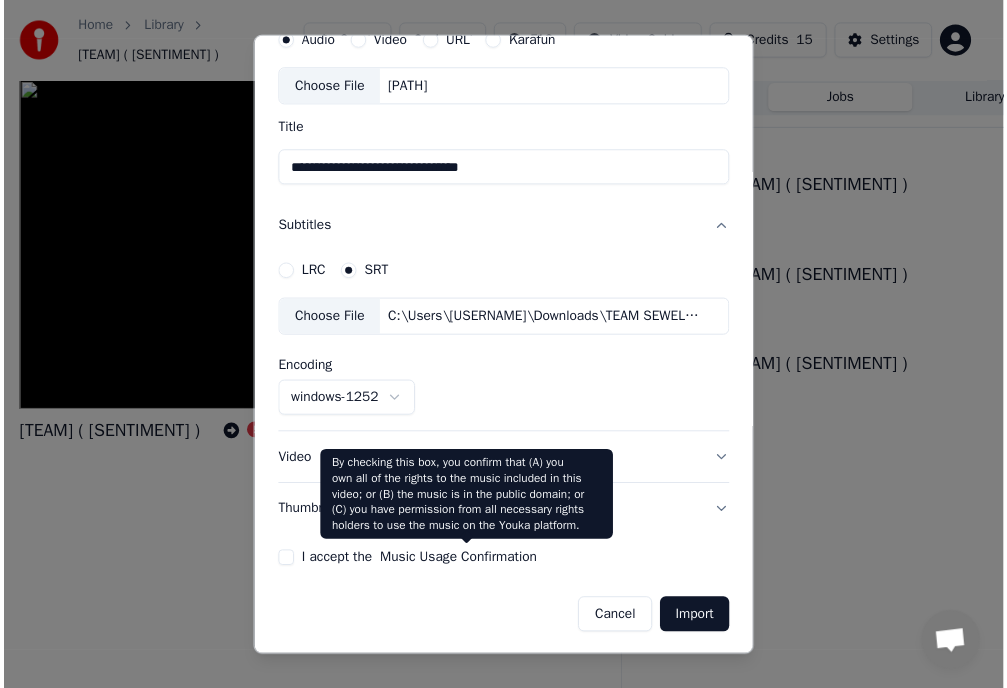 scroll, scrollTop: 123, scrollLeft: 0, axis: vertical 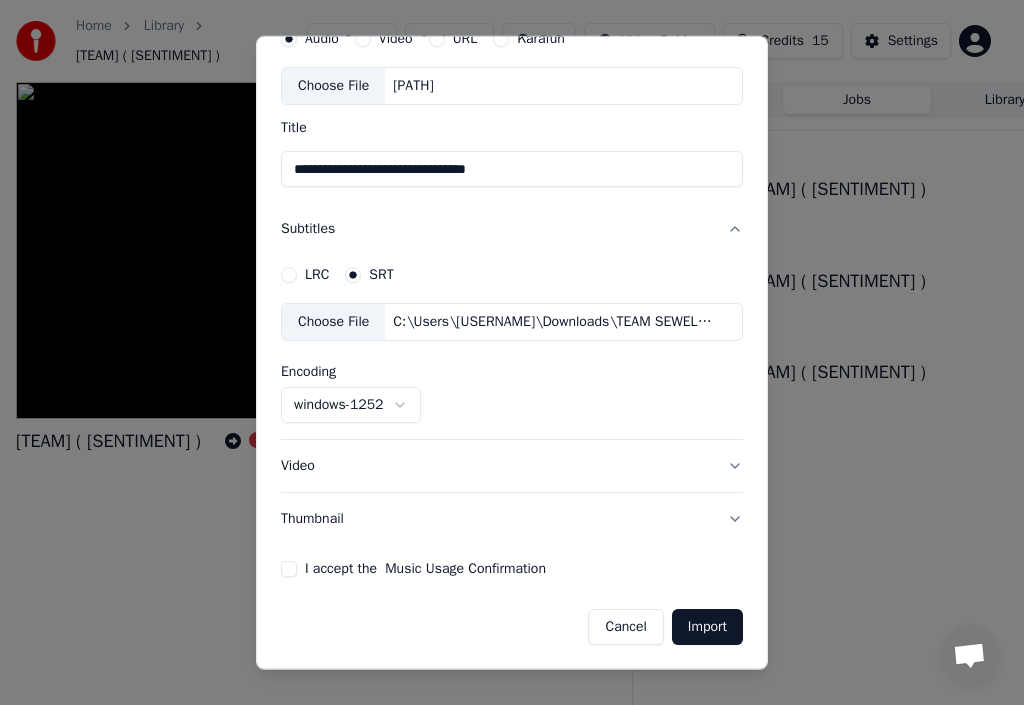 click on "I accept the   Music Usage Confirmation" at bounding box center [289, 569] 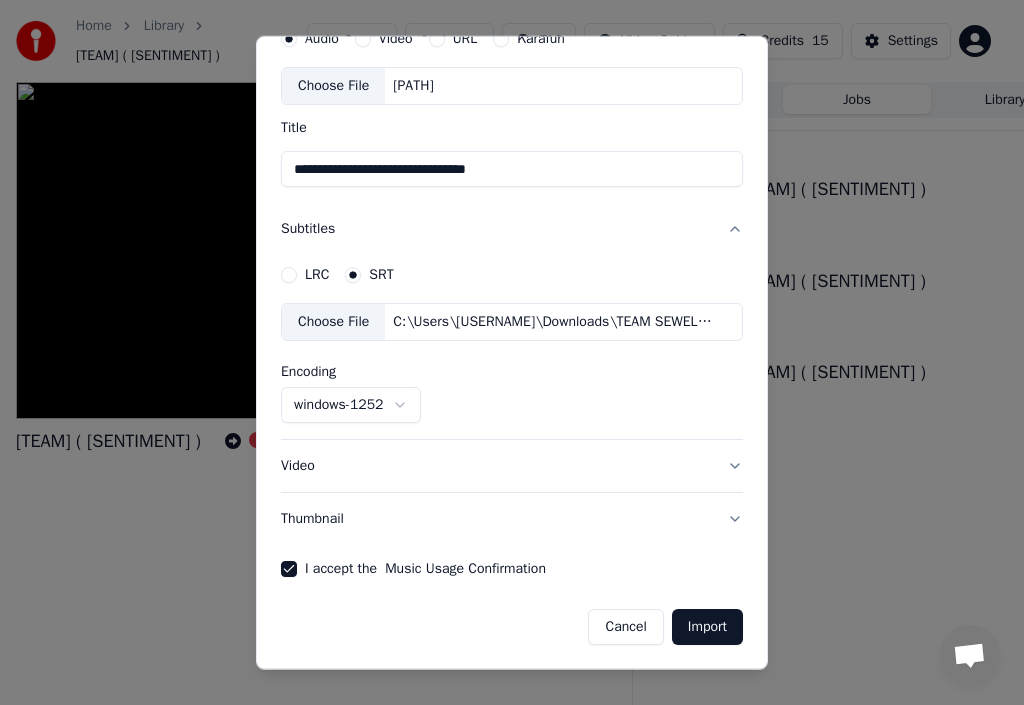 click on "Import" at bounding box center (707, 627) 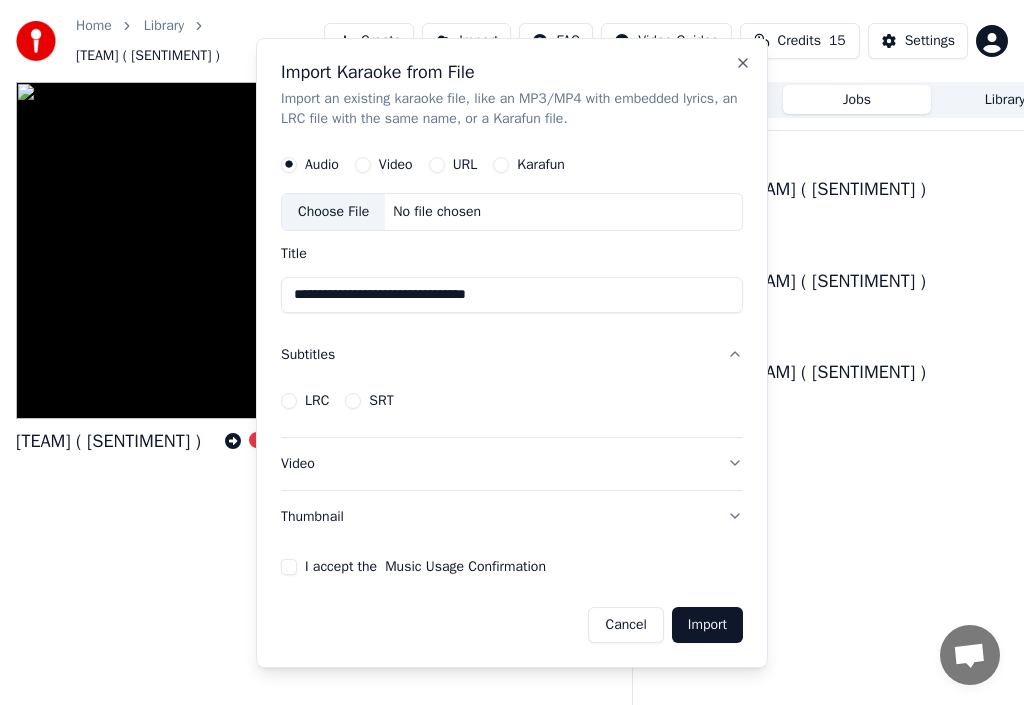 type 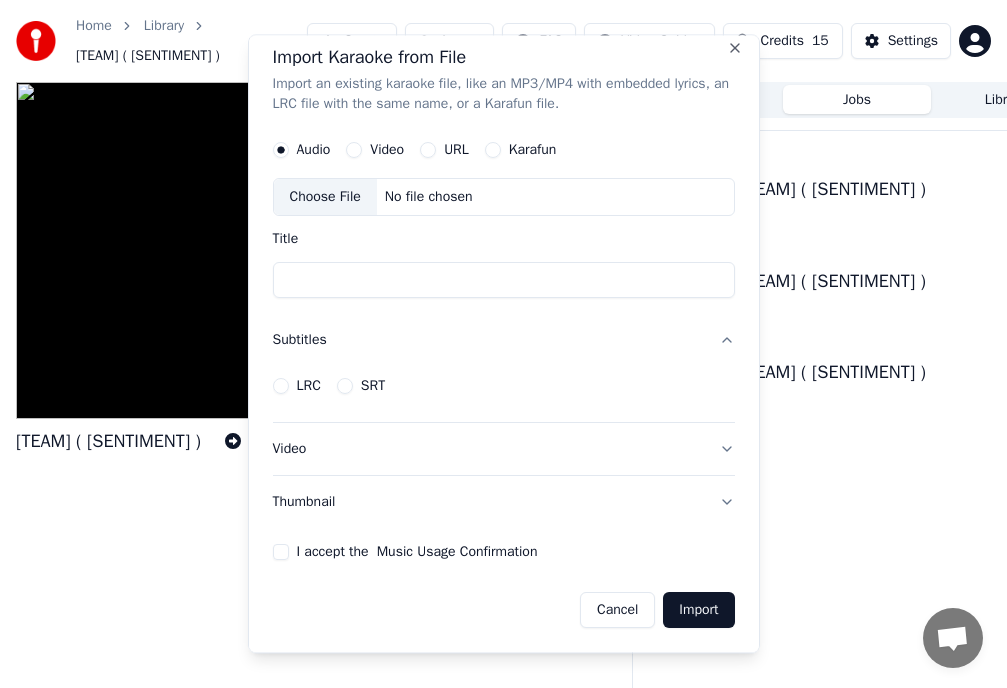 scroll, scrollTop: 0, scrollLeft: 0, axis: both 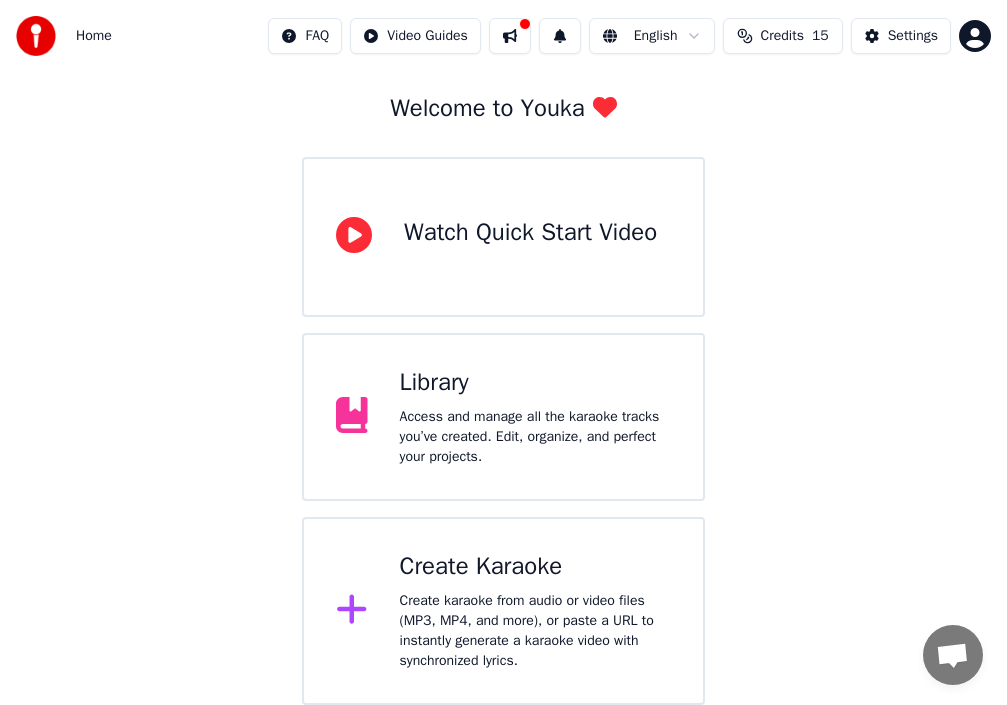 click 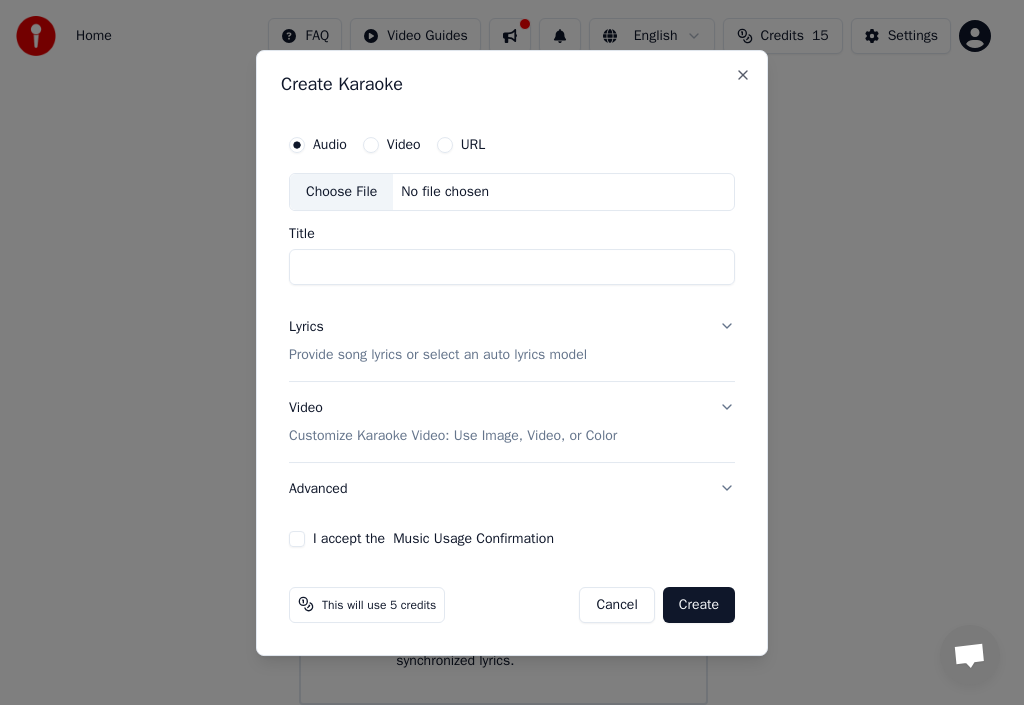 click on "Choose File" at bounding box center (341, 192) 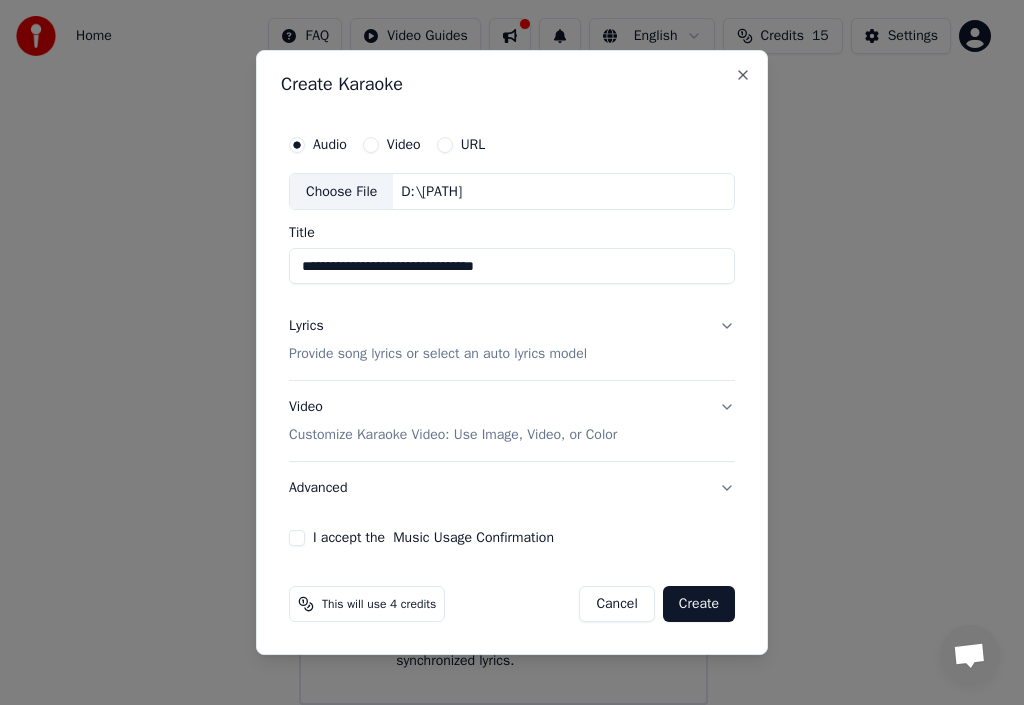 type on "**********" 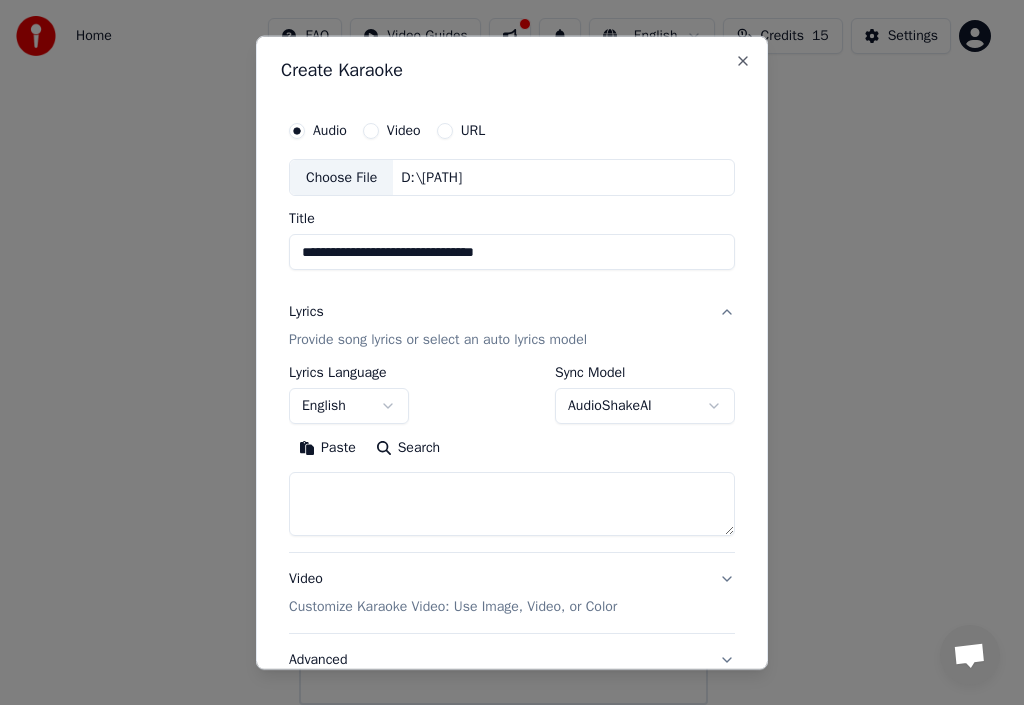 click on "Paste" at bounding box center (327, 448) 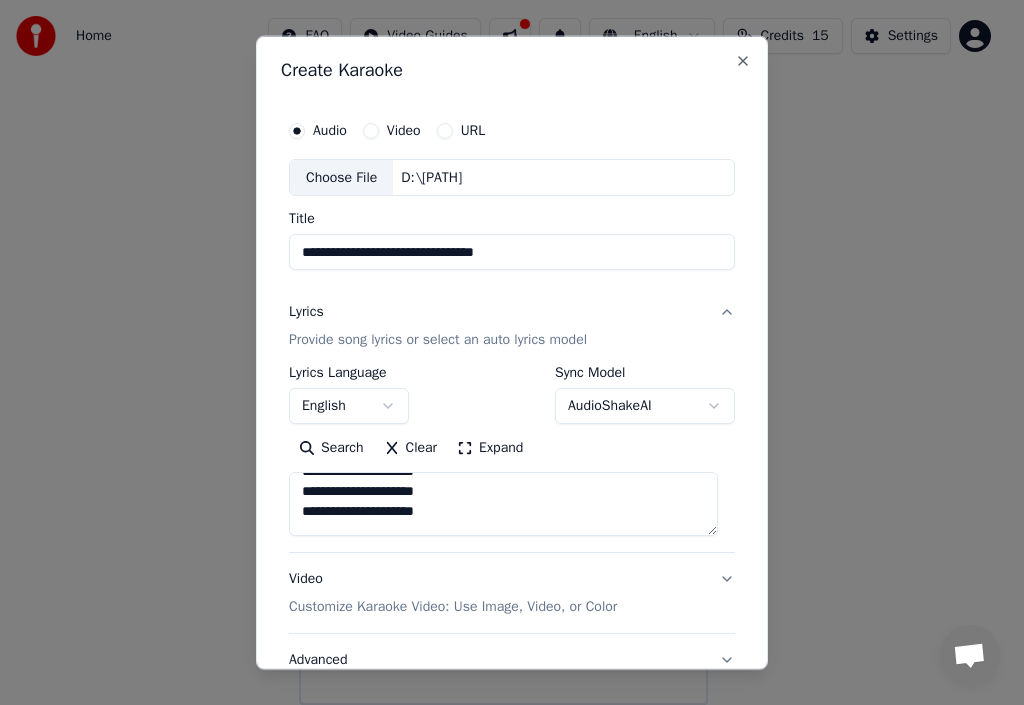 scroll, scrollTop: 500, scrollLeft: 0, axis: vertical 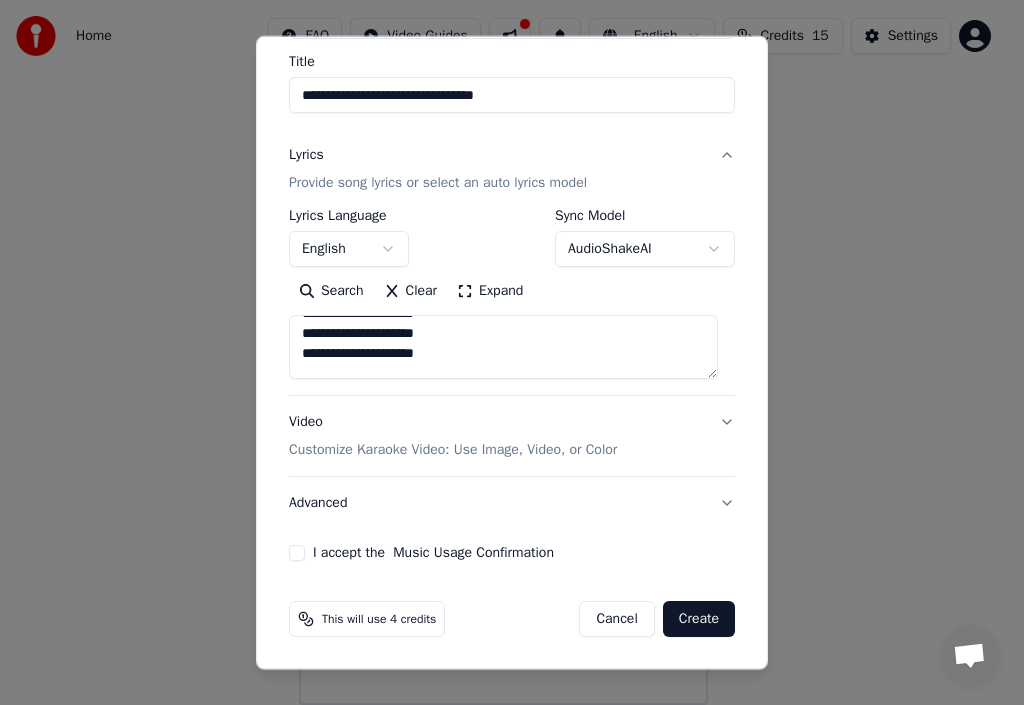 click on "Customize Karaoke Video: Use Image, Video, or Color" at bounding box center (453, 450) 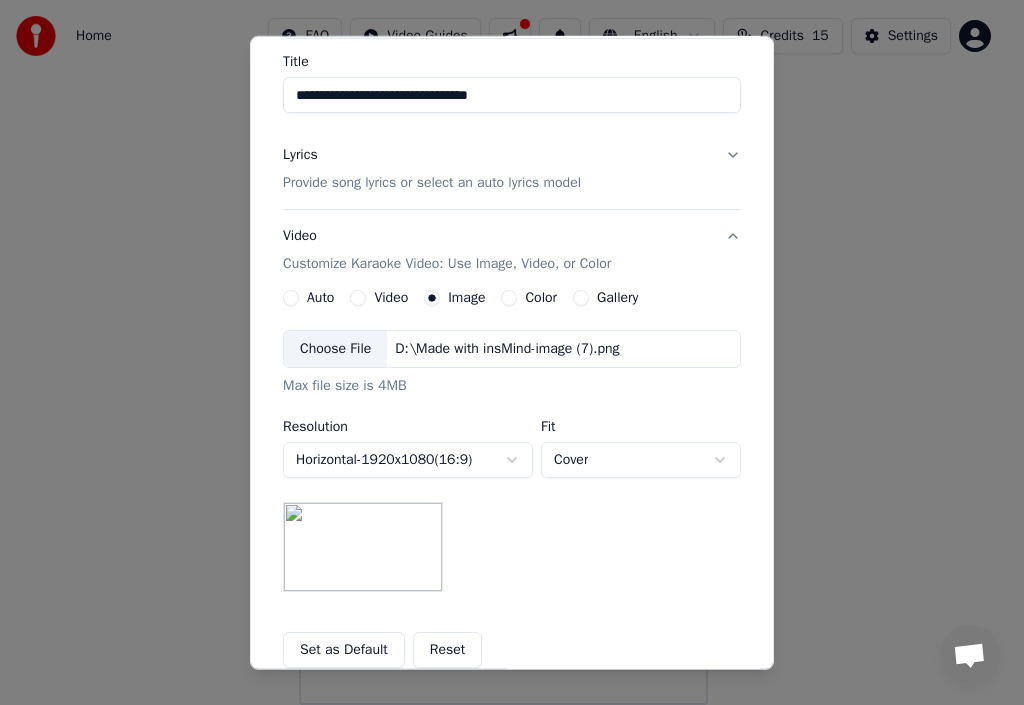 click on "Choose File" at bounding box center (335, 349) 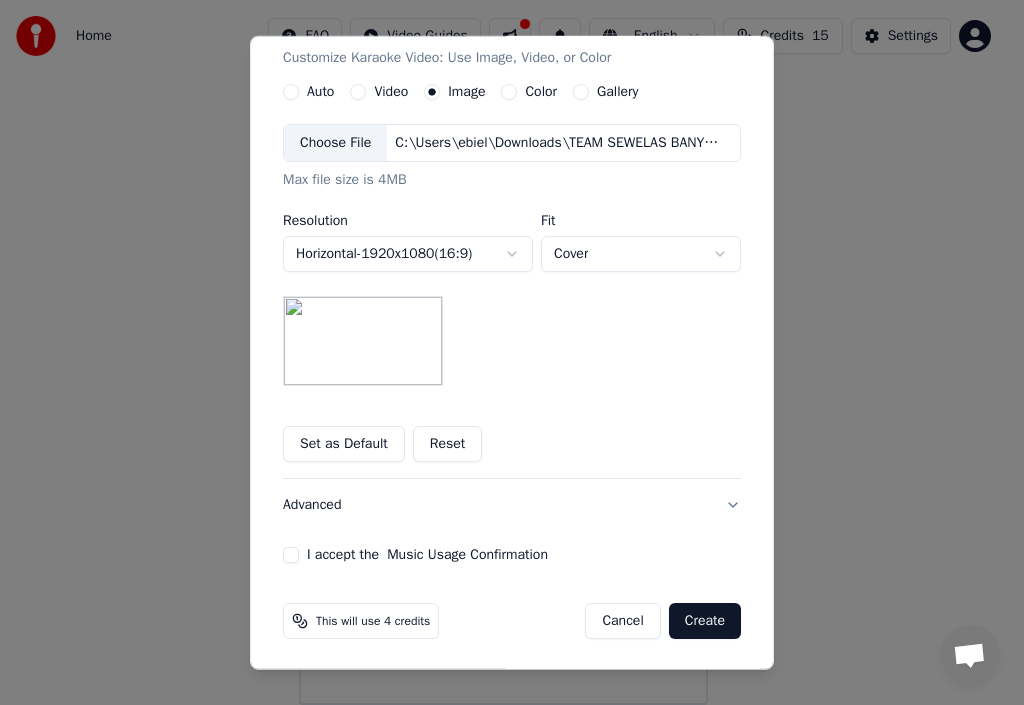 scroll, scrollTop: 365, scrollLeft: 0, axis: vertical 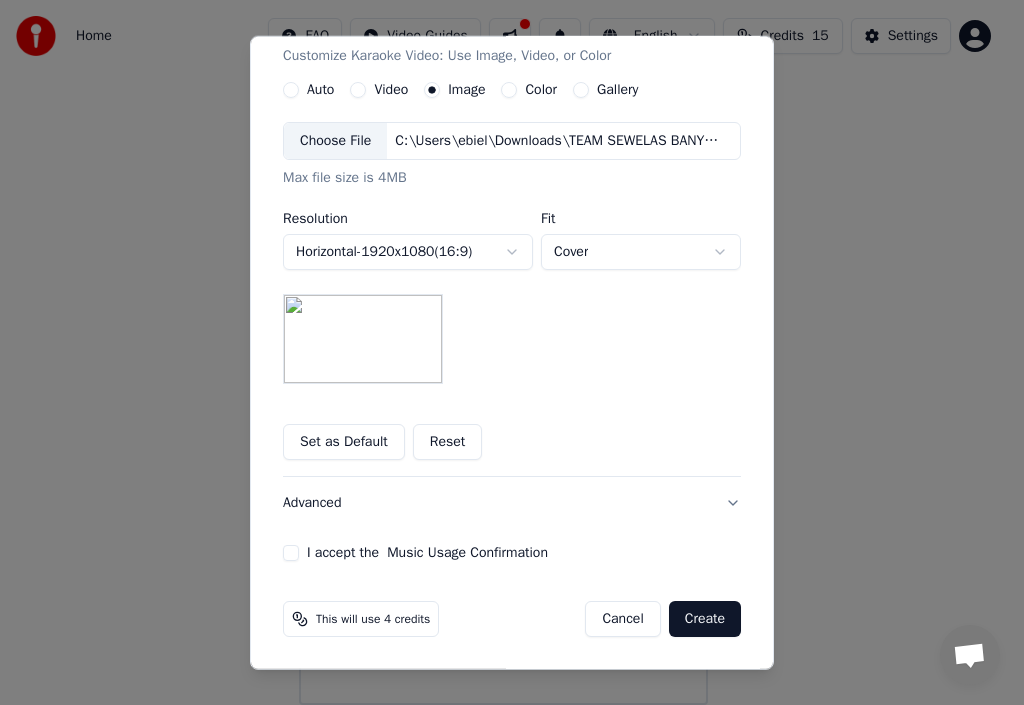 drag, startPoint x: 282, startPoint y: 558, endPoint x: 289, endPoint y: 543, distance: 16.552946 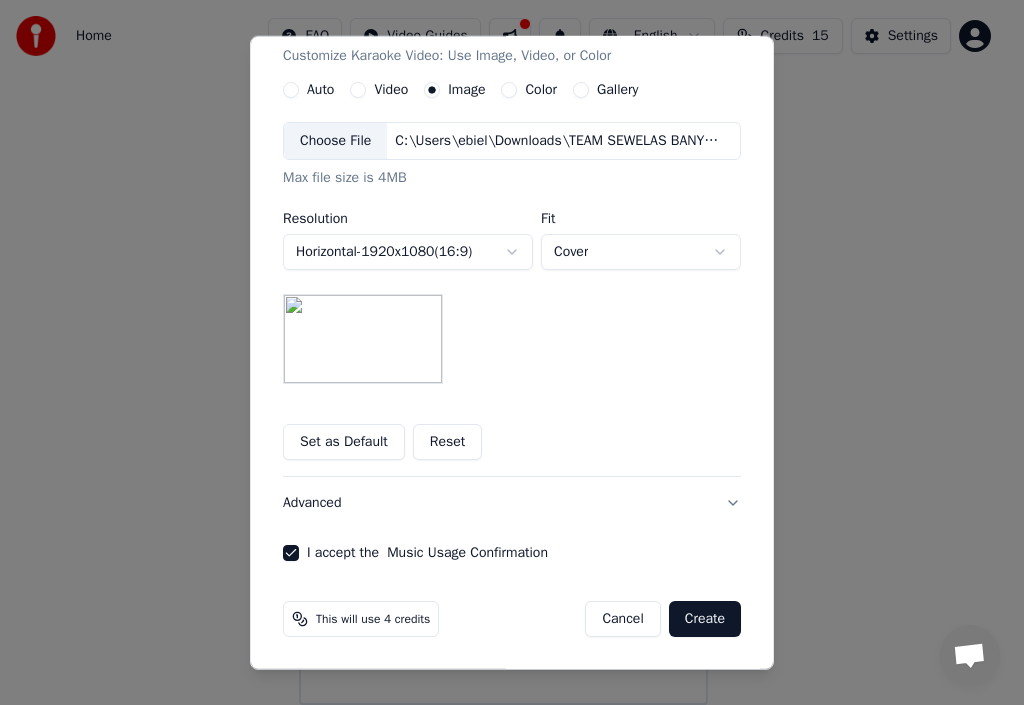 click on "Create" at bounding box center (705, 619) 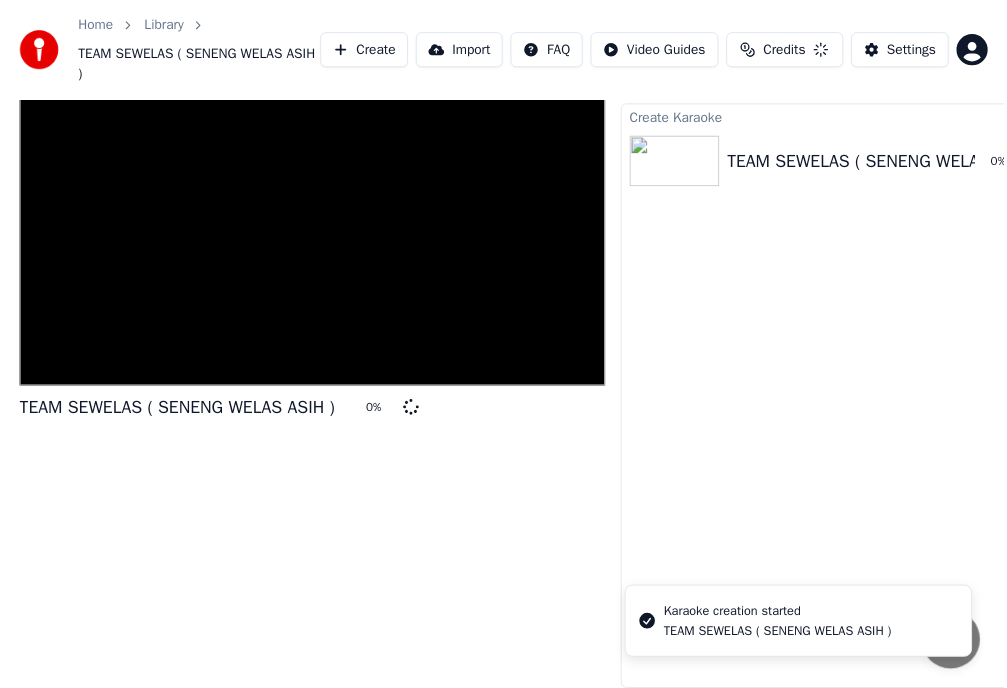 scroll, scrollTop: 44, scrollLeft: 0, axis: vertical 